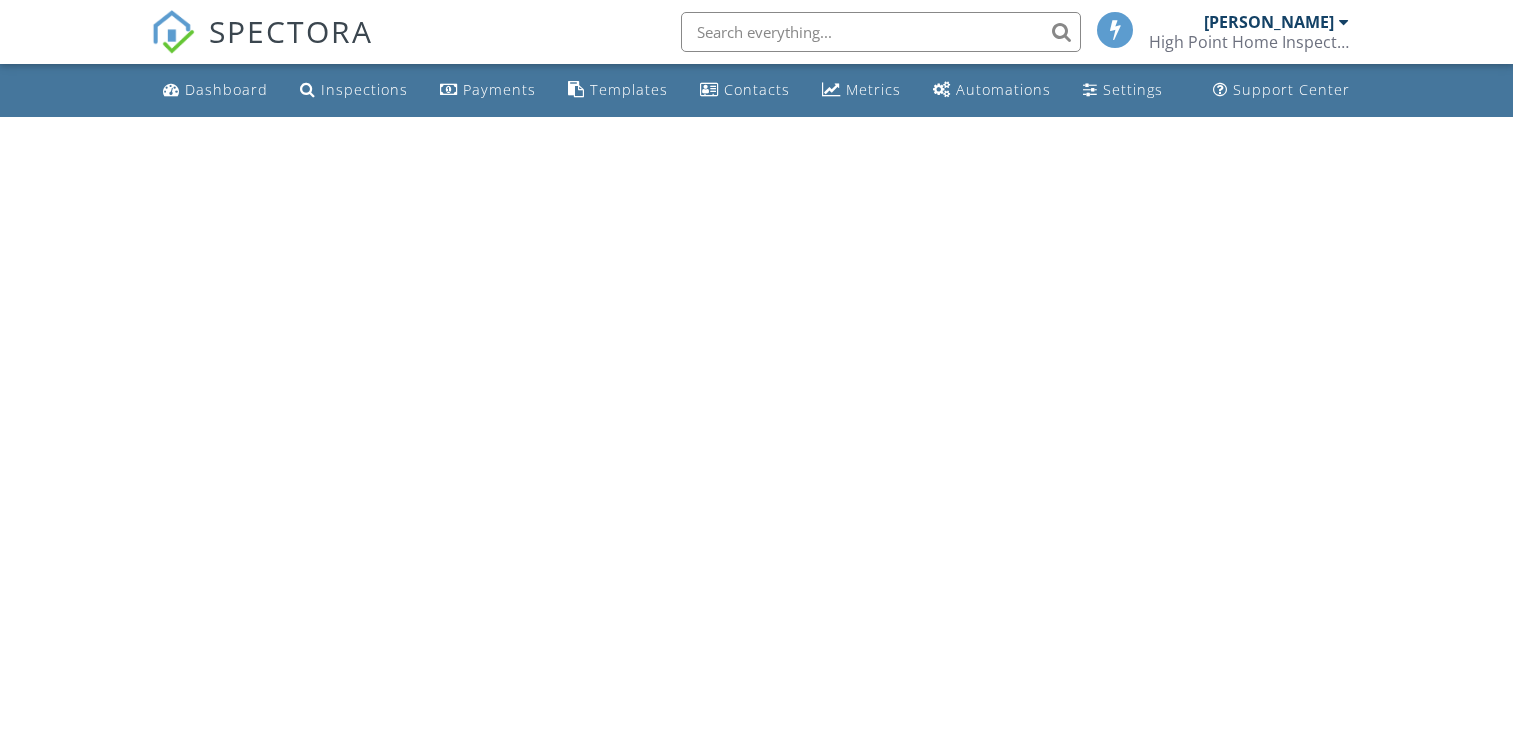 scroll, scrollTop: 0, scrollLeft: 0, axis: both 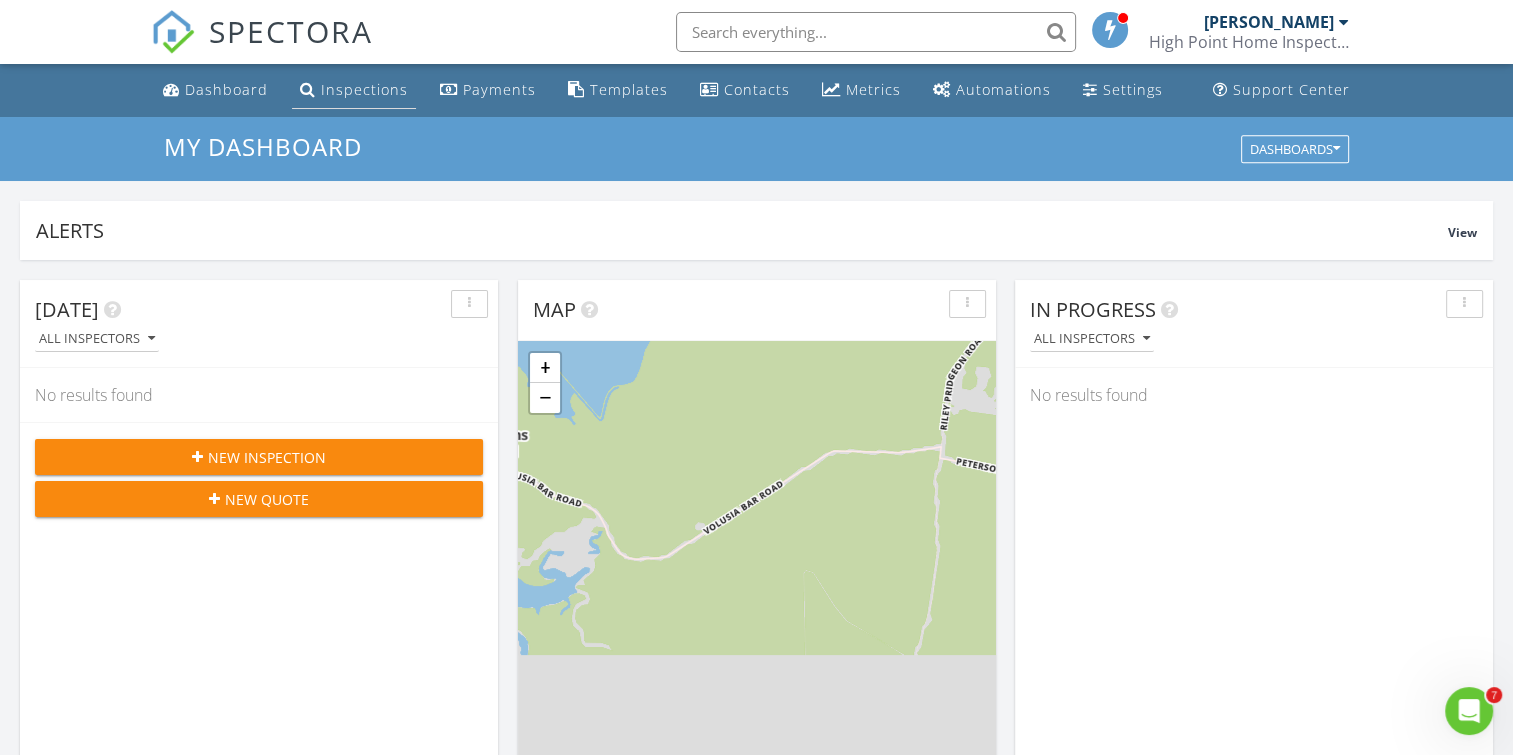 click on "Inspections" at bounding box center [354, 90] 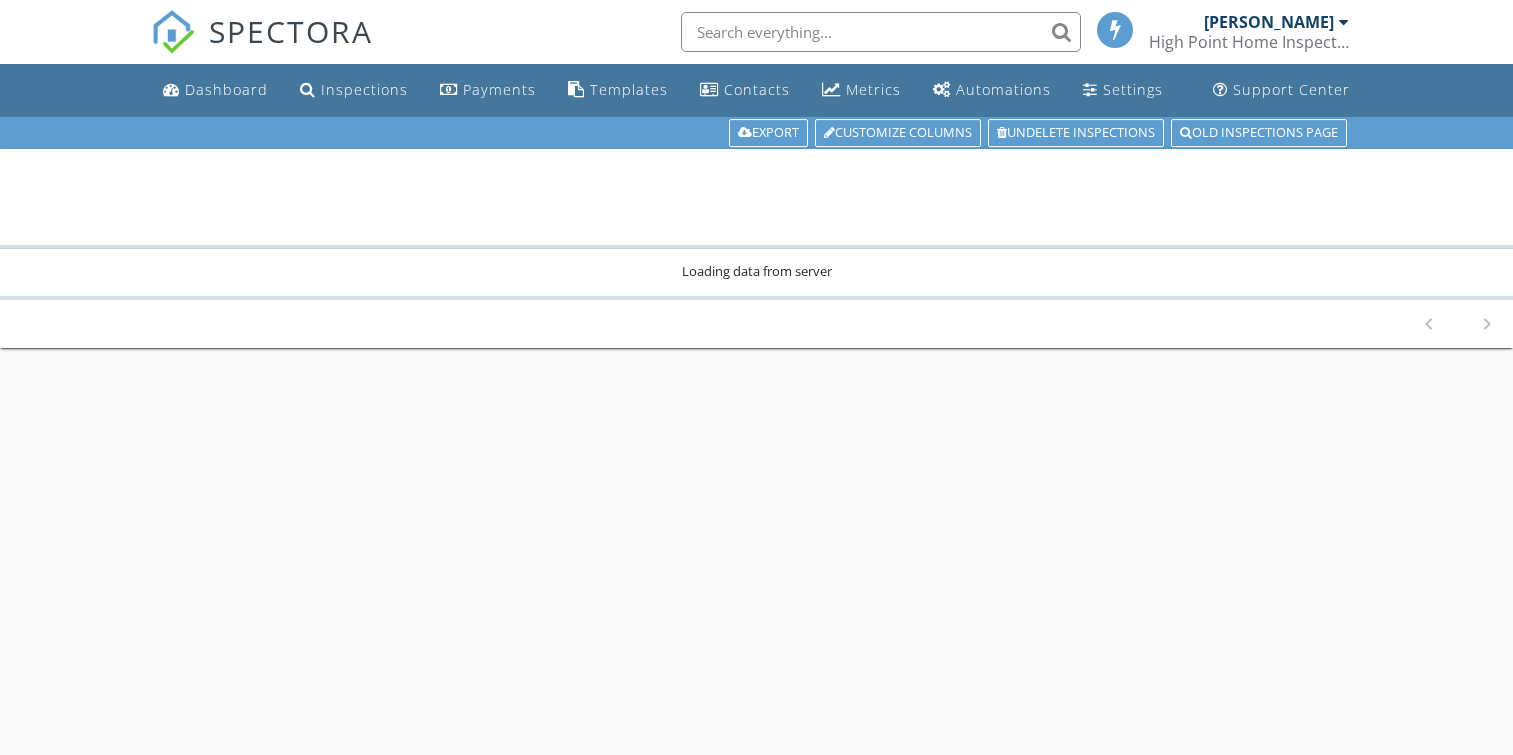 scroll, scrollTop: 0, scrollLeft: 0, axis: both 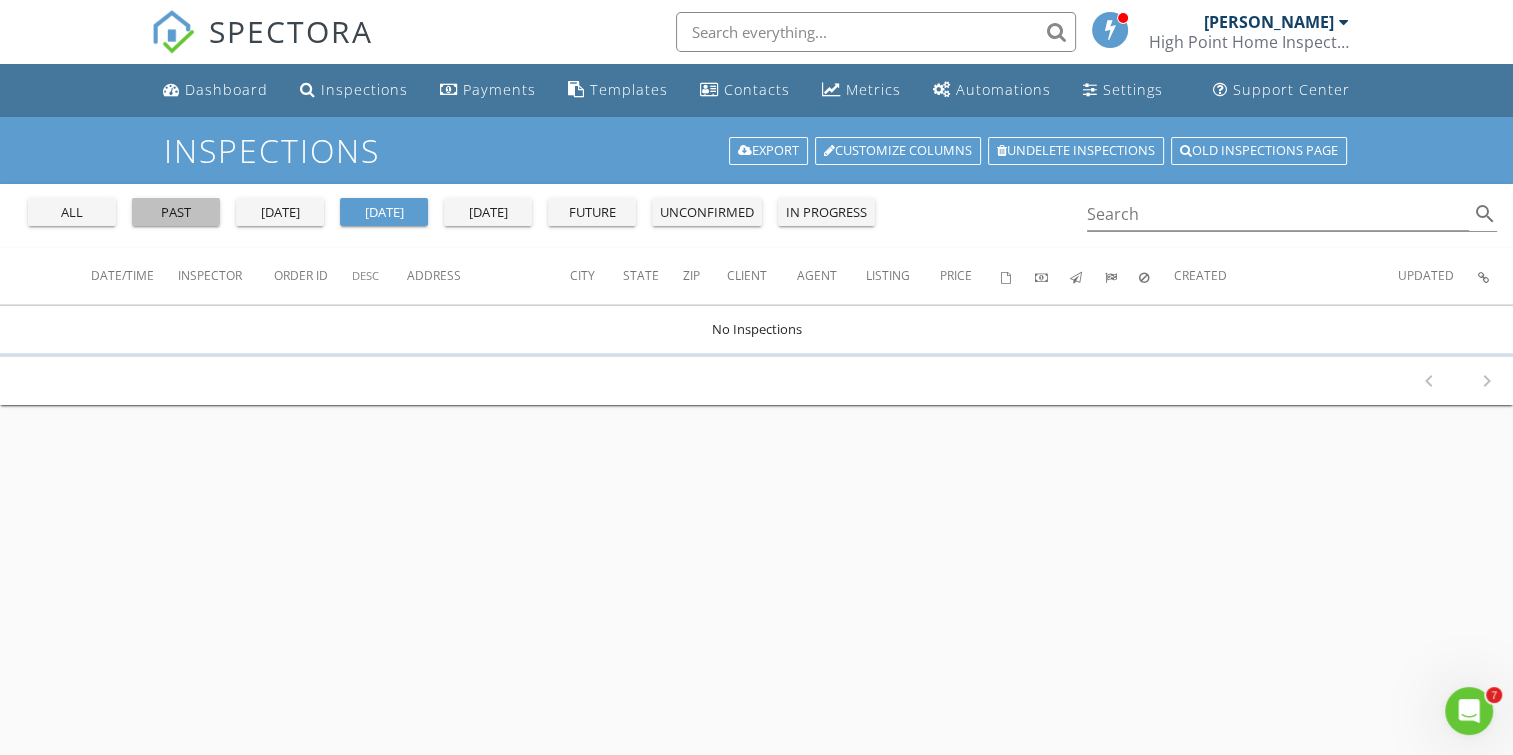 click on "past" at bounding box center [176, 213] 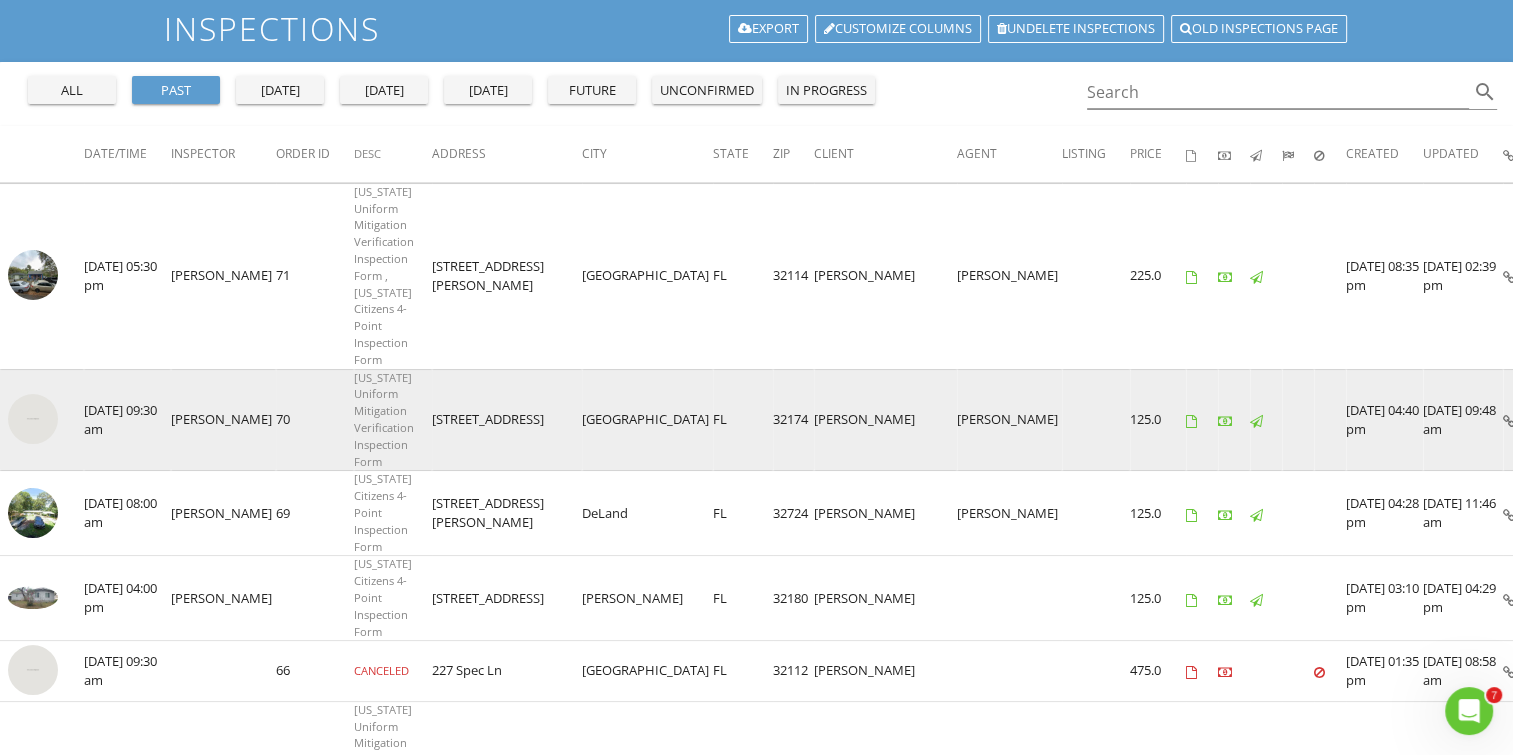 scroll, scrollTop: 128, scrollLeft: 0, axis: vertical 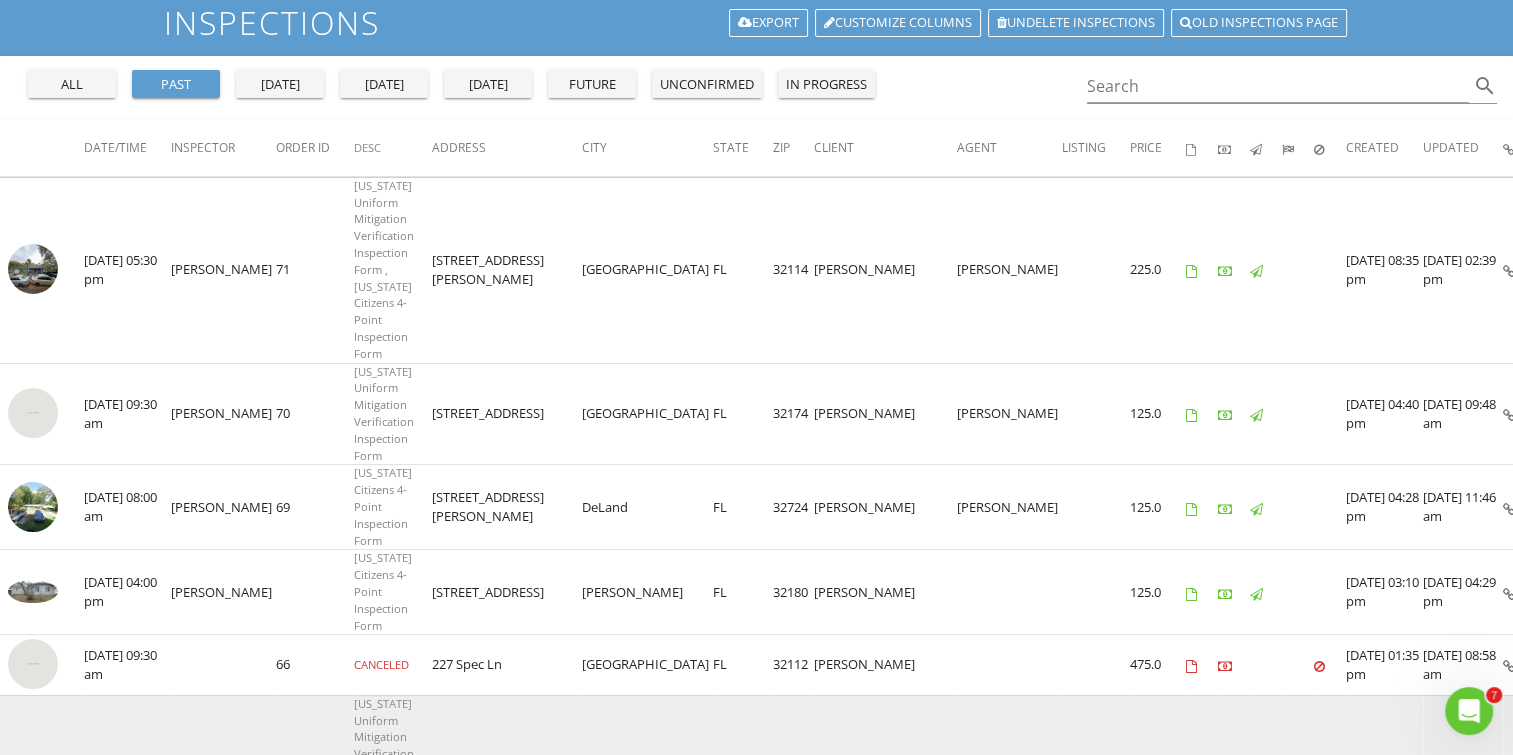 click at bounding box center (1509, 790) 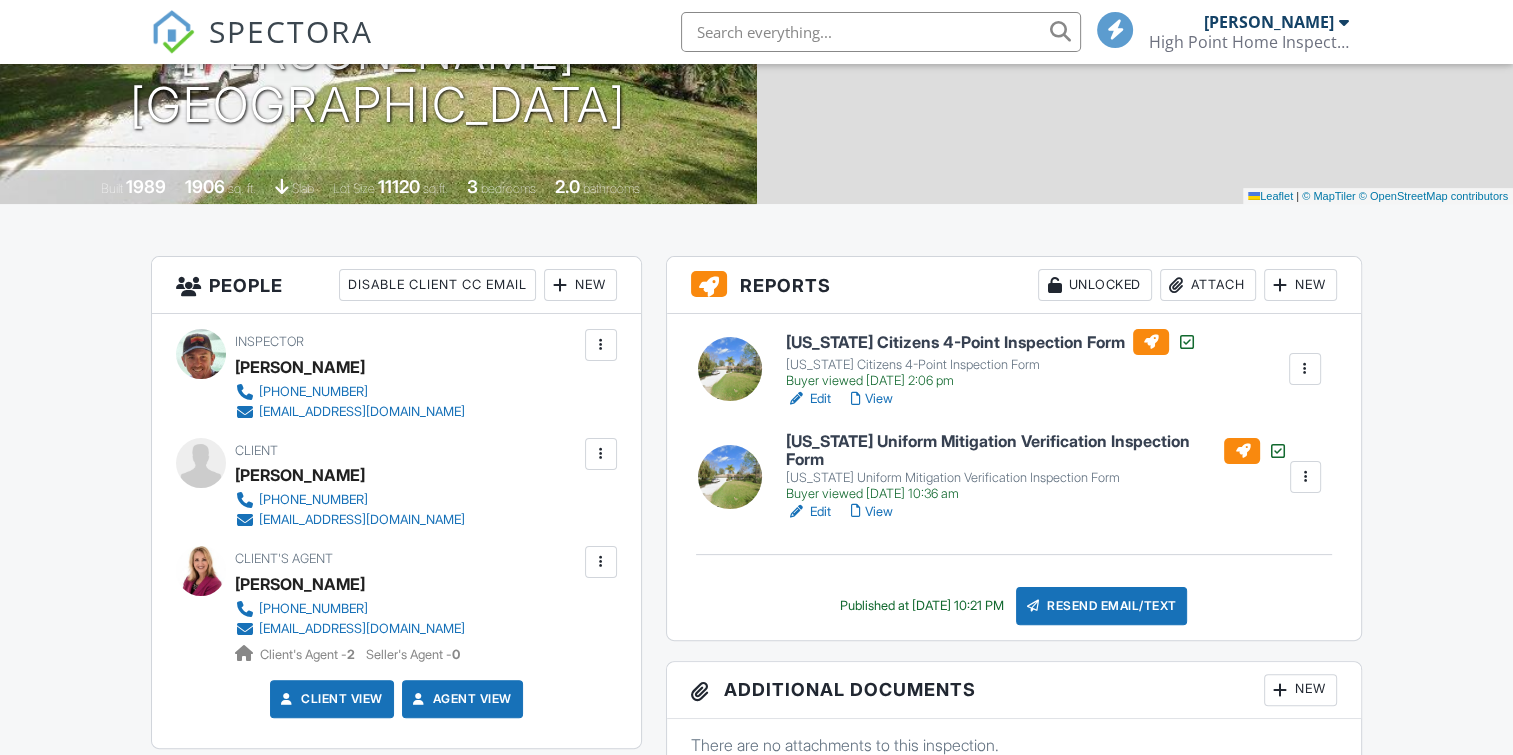 scroll, scrollTop: 0, scrollLeft: 0, axis: both 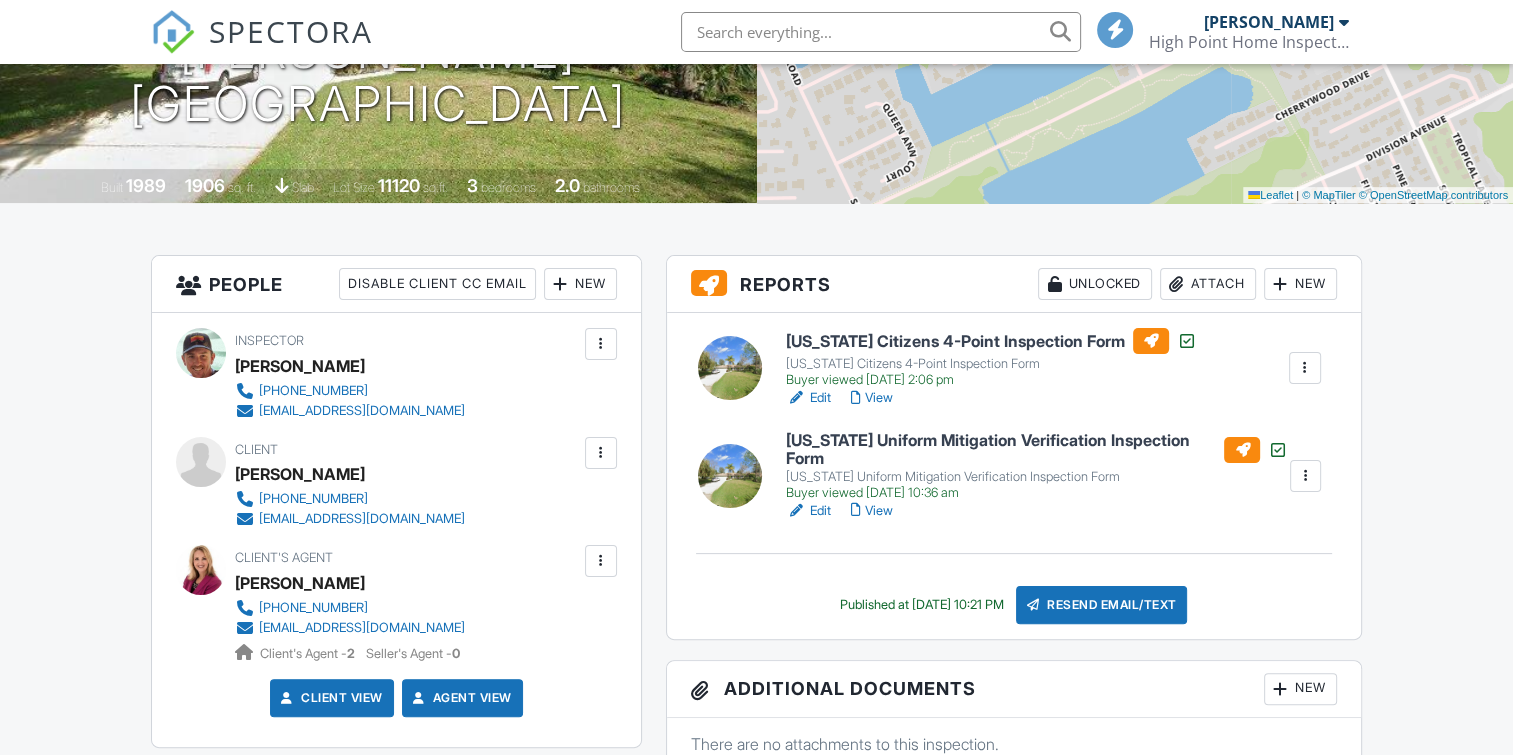 click on "[US_STATE] Uniform Mitigation Verification Inspection Form" at bounding box center [1036, 449] 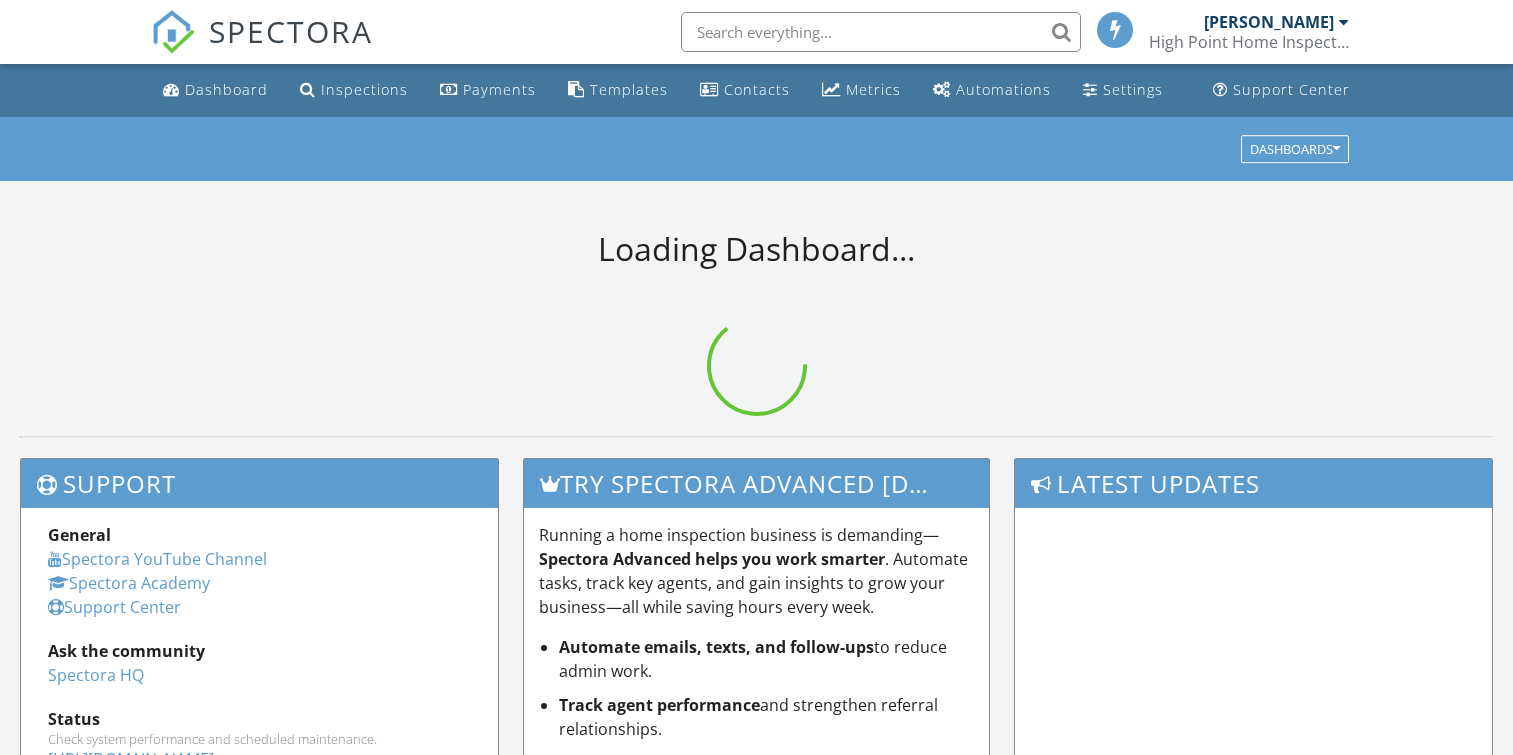 scroll, scrollTop: 0, scrollLeft: 0, axis: both 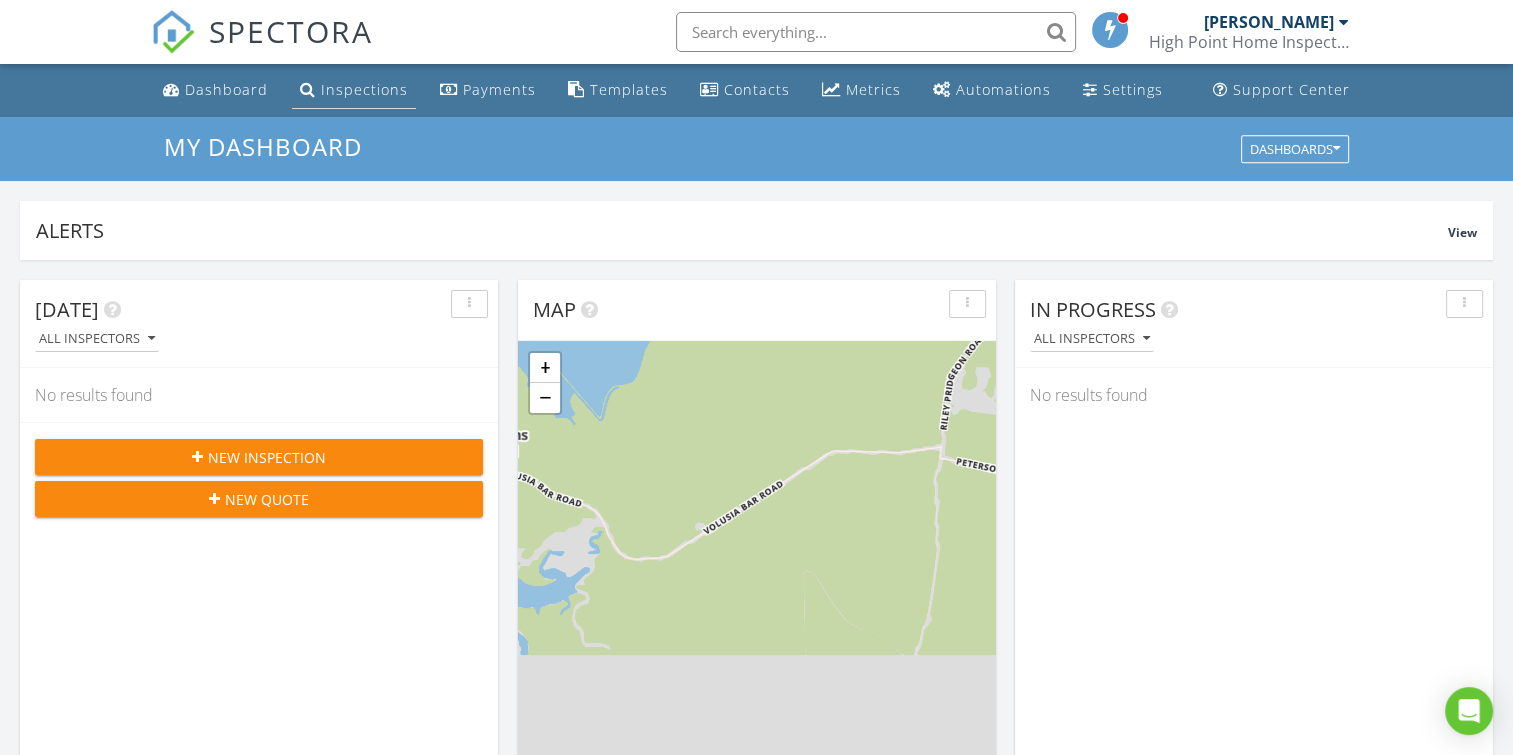 click on "Inspections" at bounding box center (364, 89) 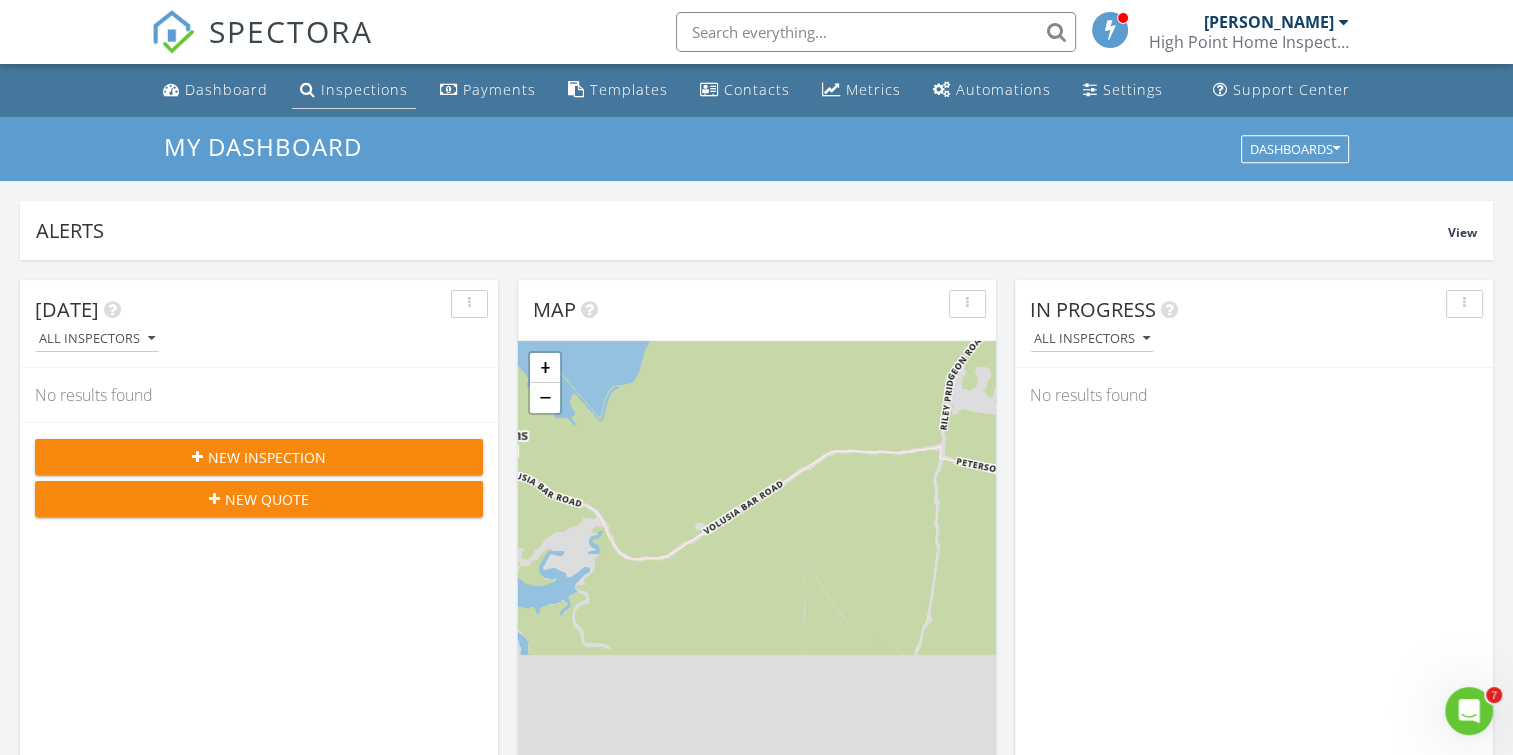 scroll, scrollTop: 0, scrollLeft: 0, axis: both 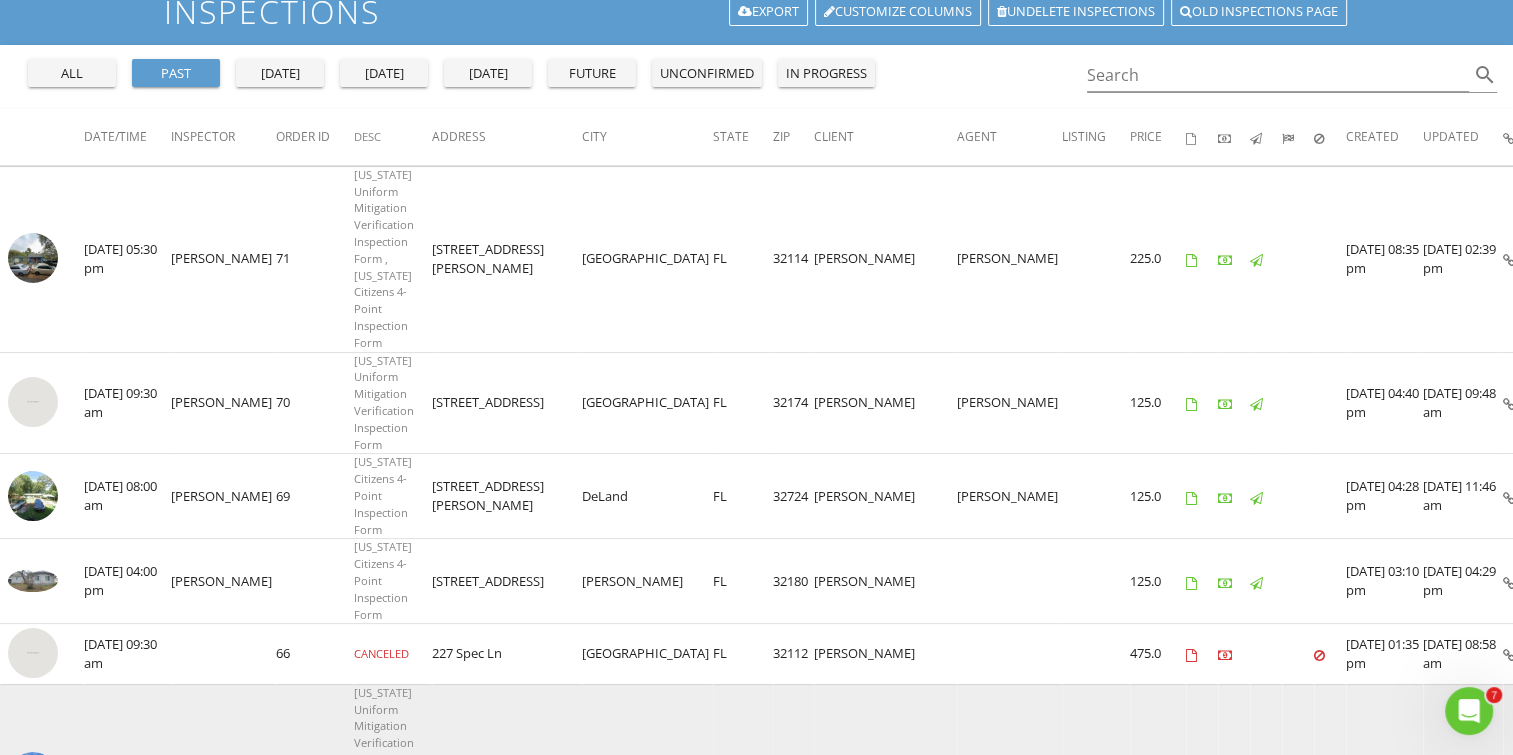 click at bounding box center (1520, 777) 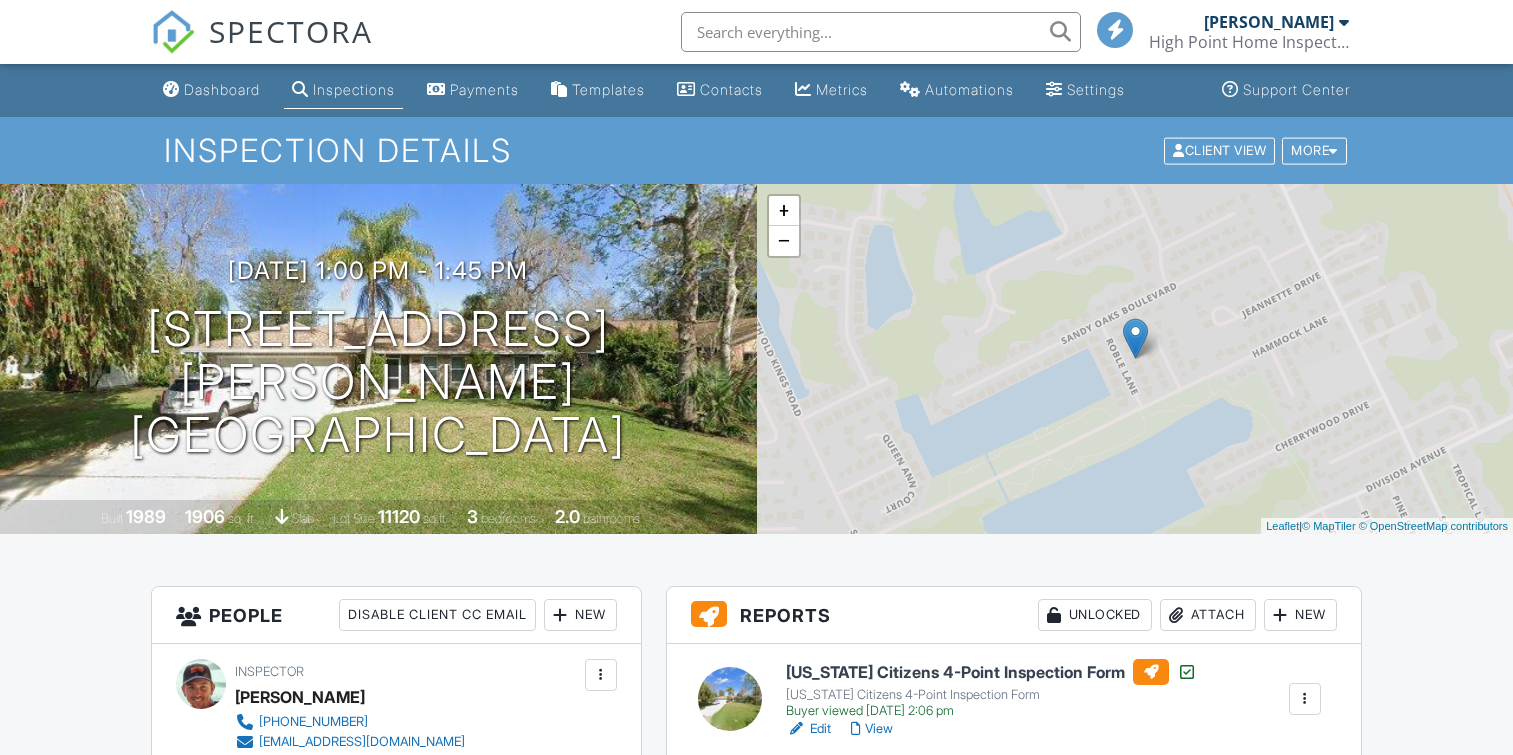 scroll, scrollTop: 195, scrollLeft: 0, axis: vertical 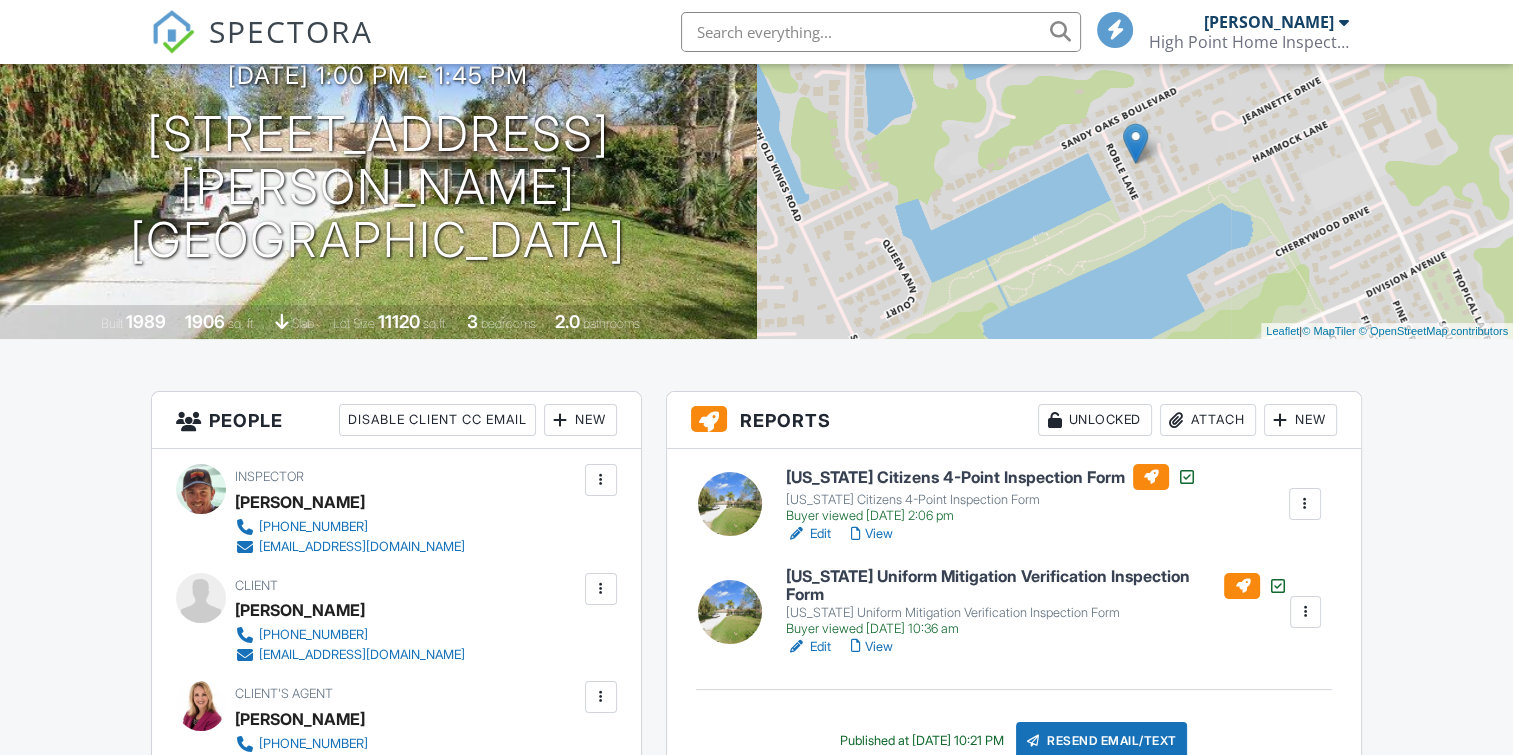 click on "Florida Uniform Mitigation Verification Inspection Form" at bounding box center [1036, 585] 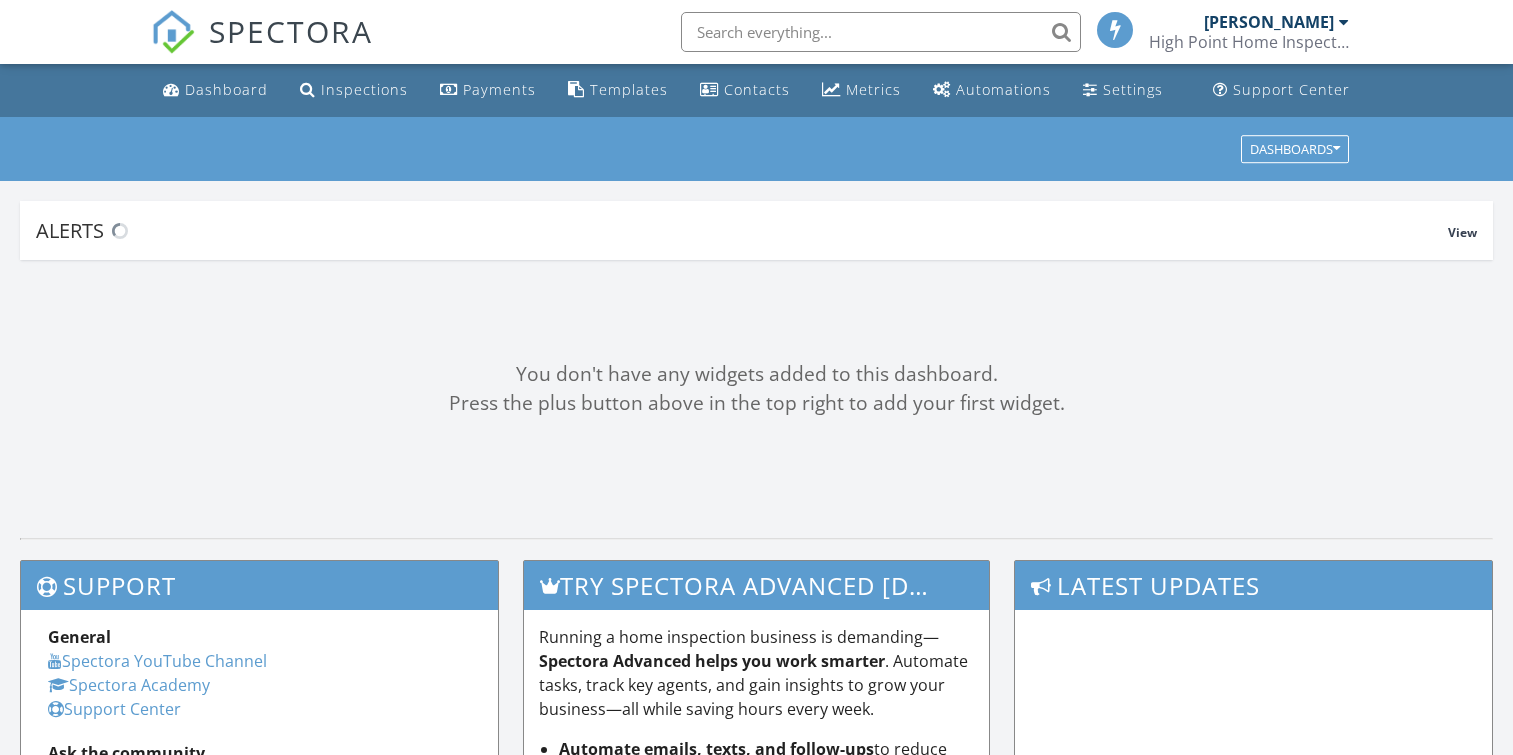 scroll, scrollTop: 0, scrollLeft: 0, axis: both 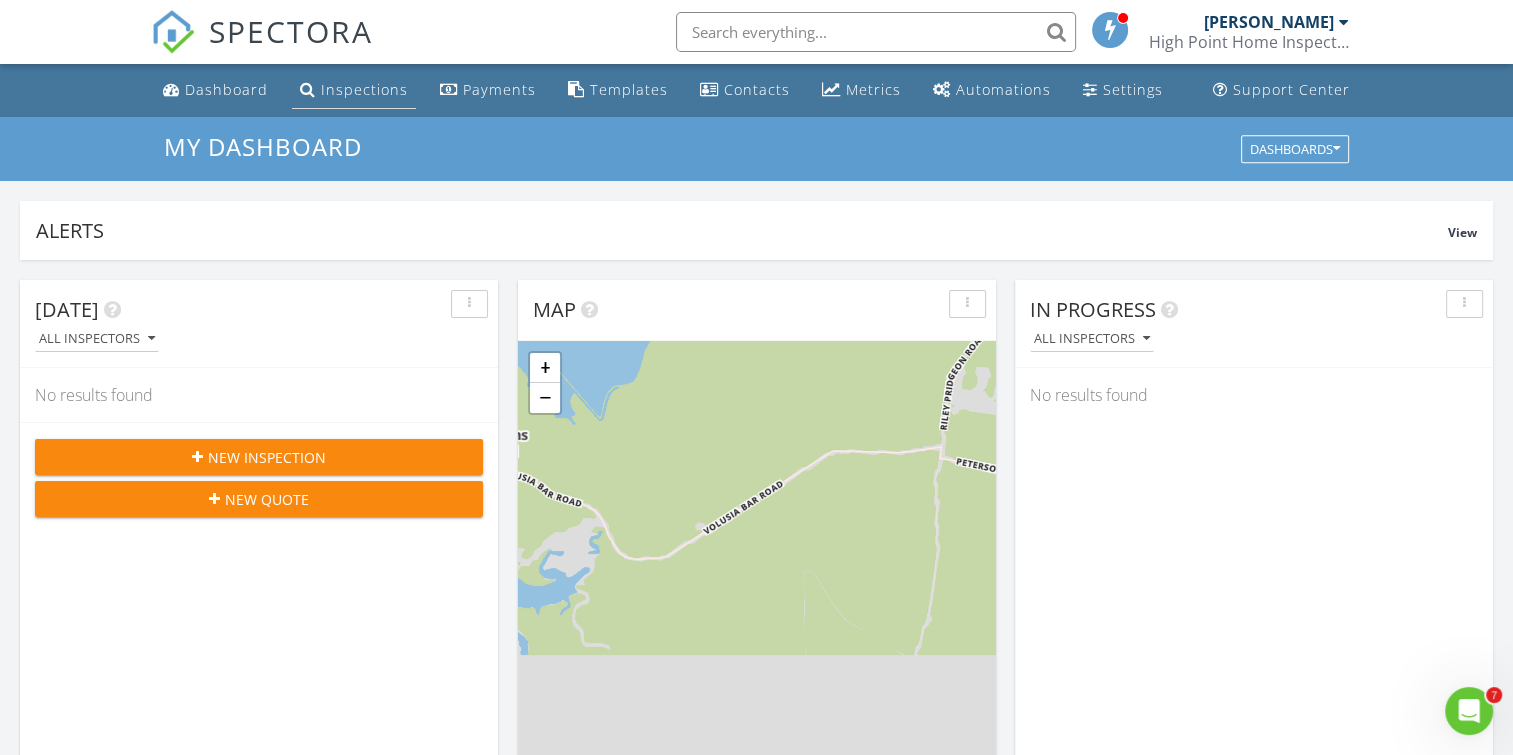 click on "Inspections" at bounding box center [364, 89] 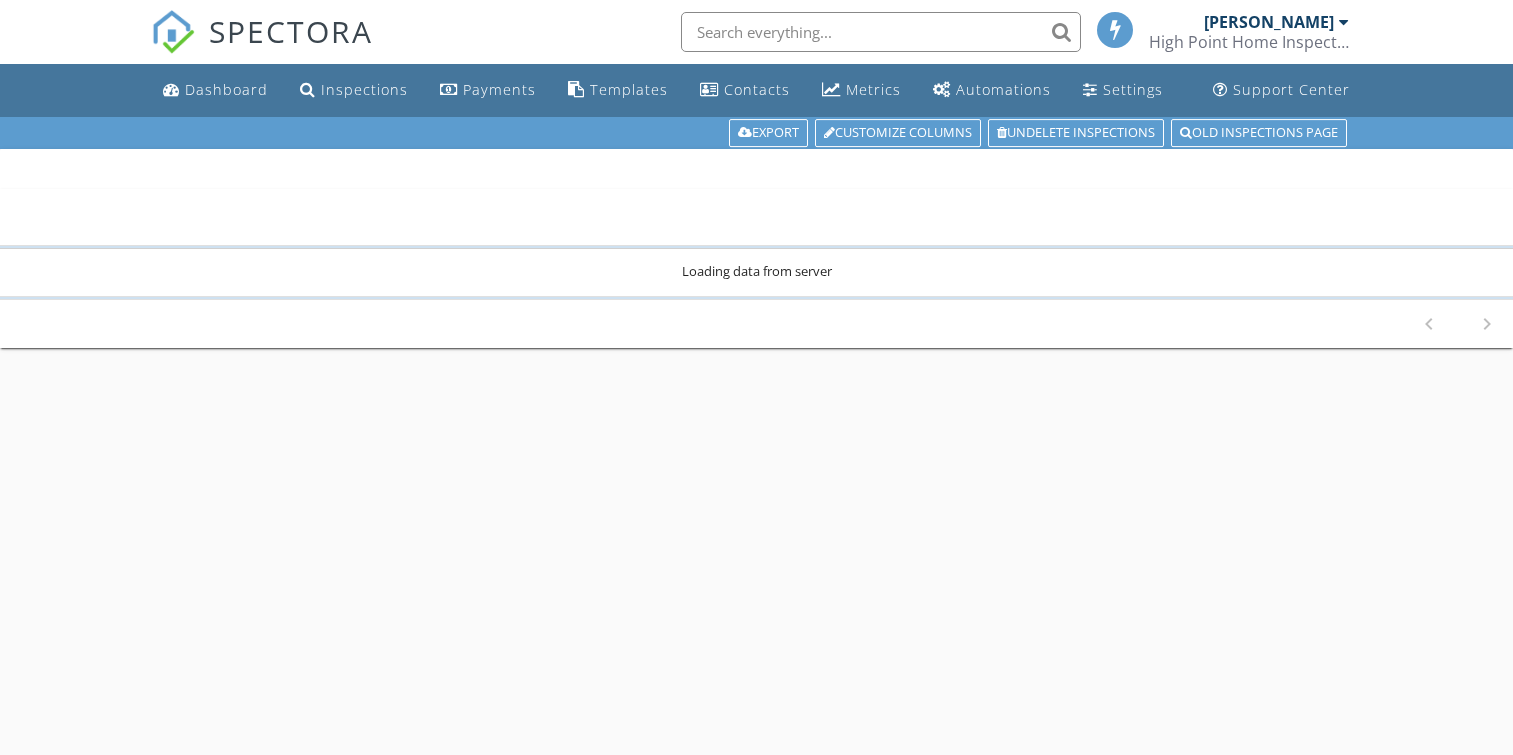 scroll, scrollTop: 0, scrollLeft: 0, axis: both 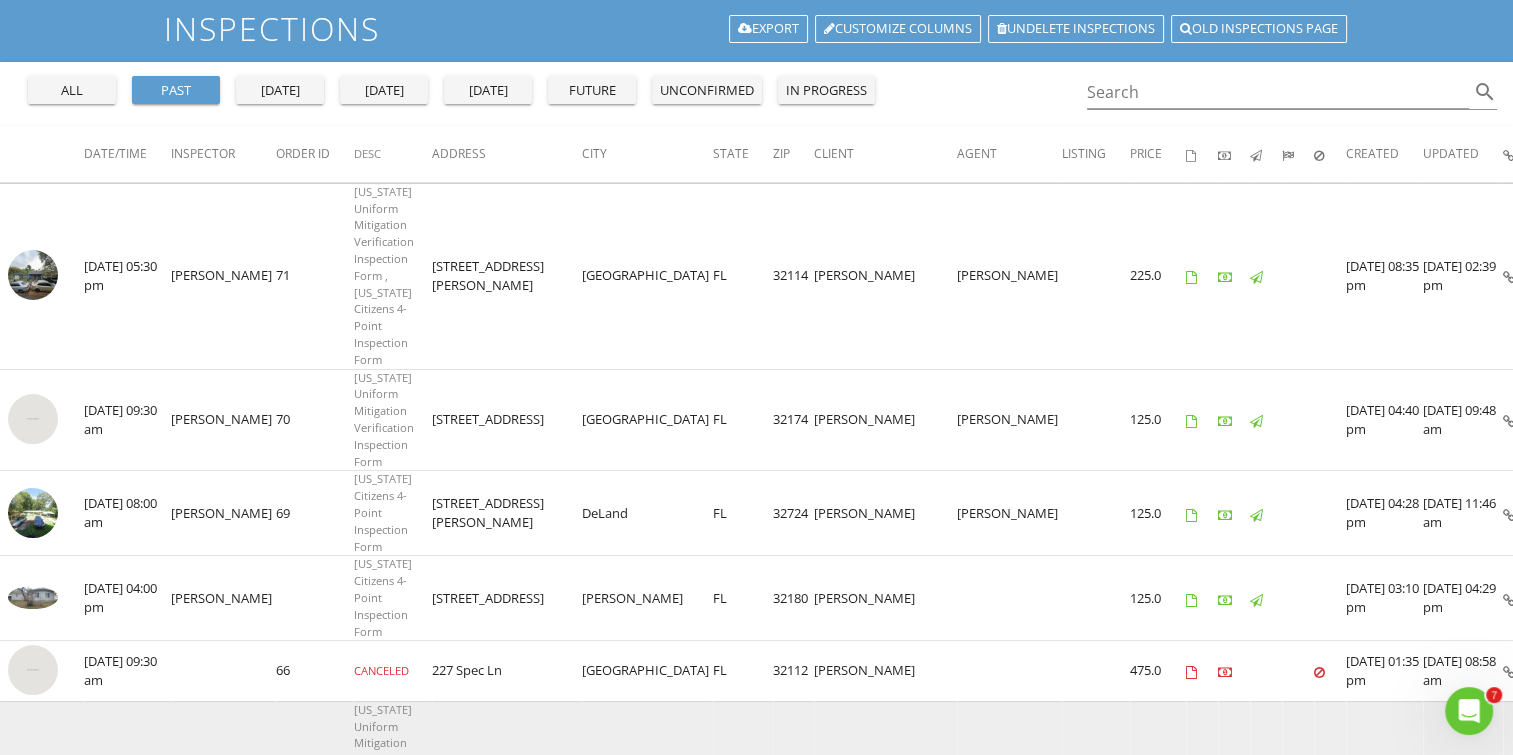 click at bounding box center [1509, 796] 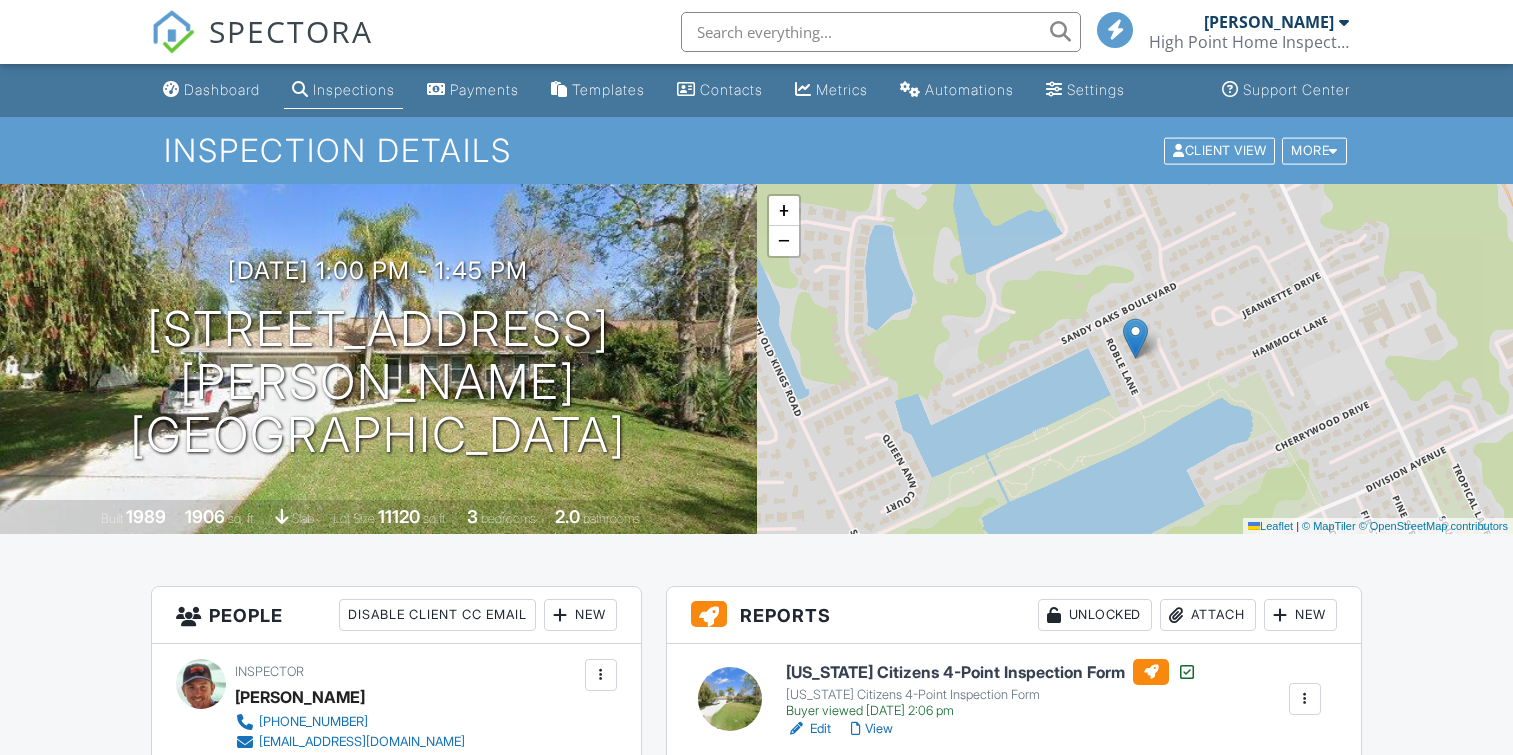 scroll, scrollTop: 0, scrollLeft: 0, axis: both 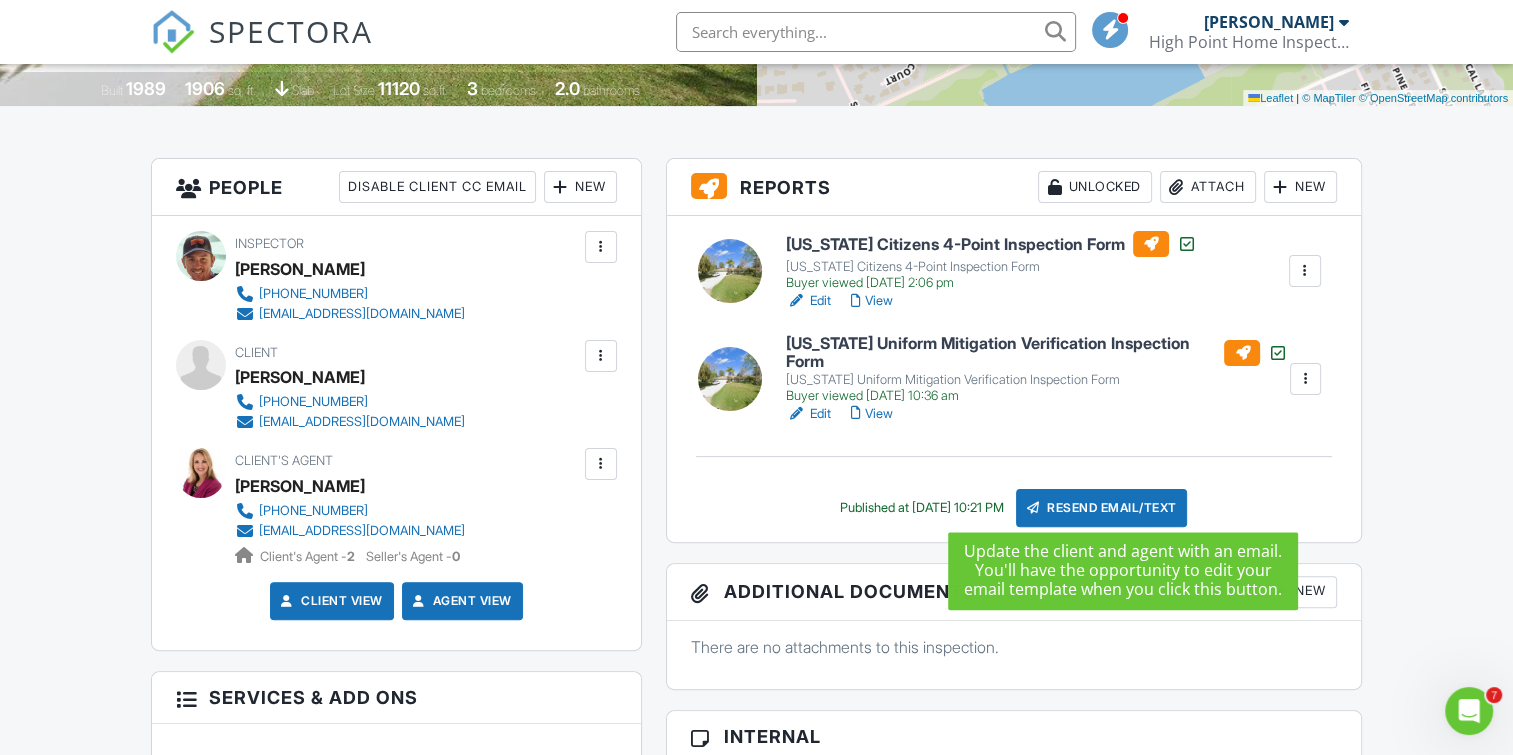 click on "Resend Email/Text" at bounding box center (1102, 508) 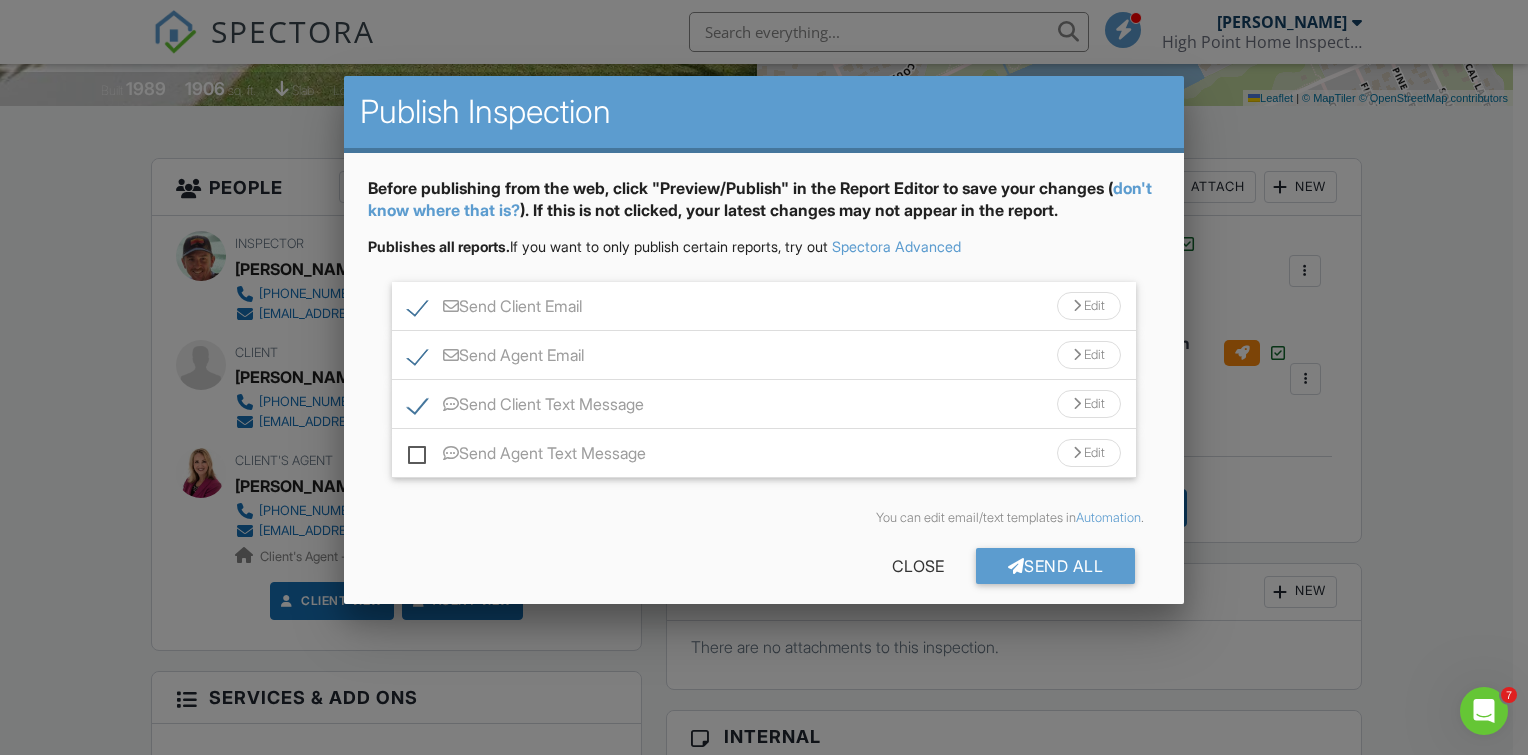 click on "Edit" at bounding box center [1089, 355] 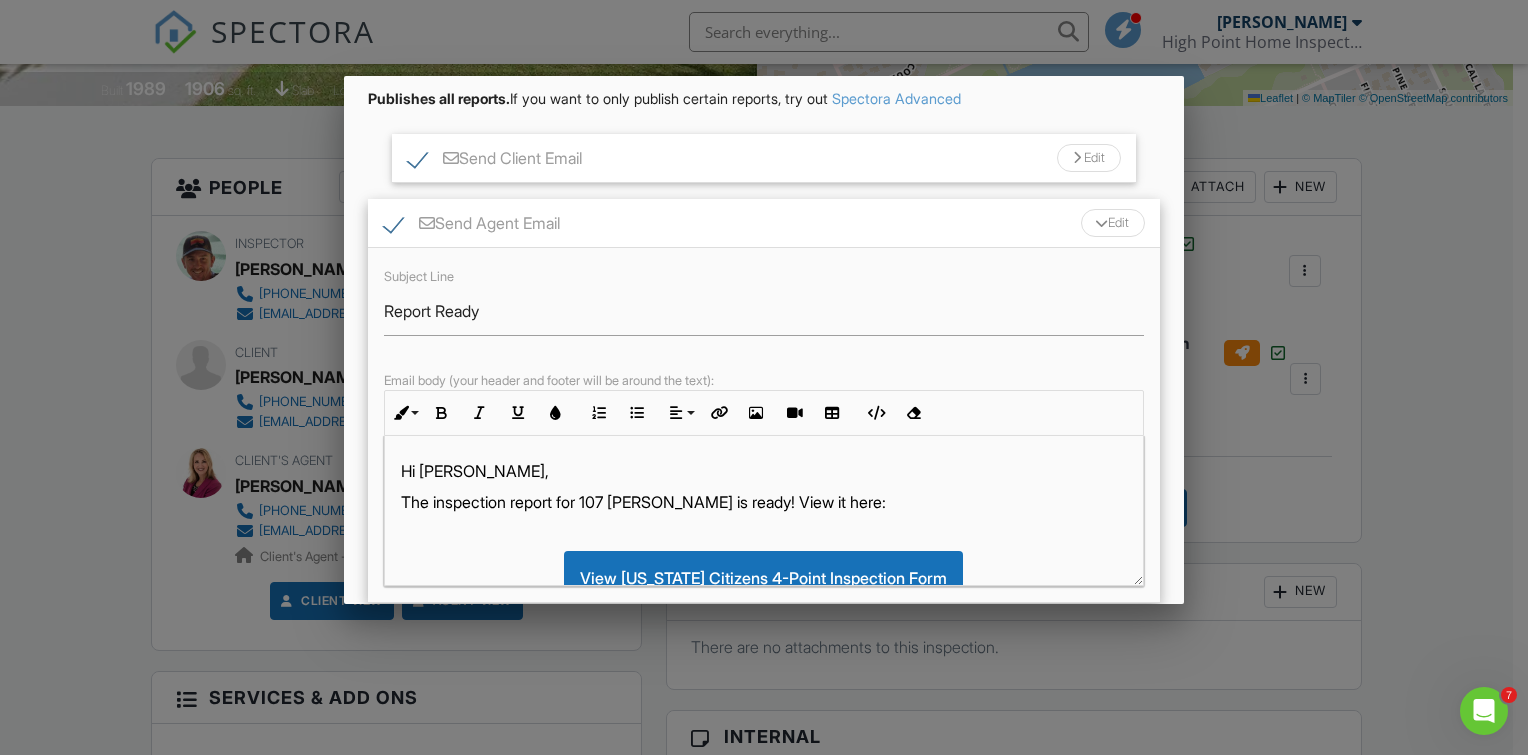 scroll, scrollTop: 146, scrollLeft: 0, axis: vertical 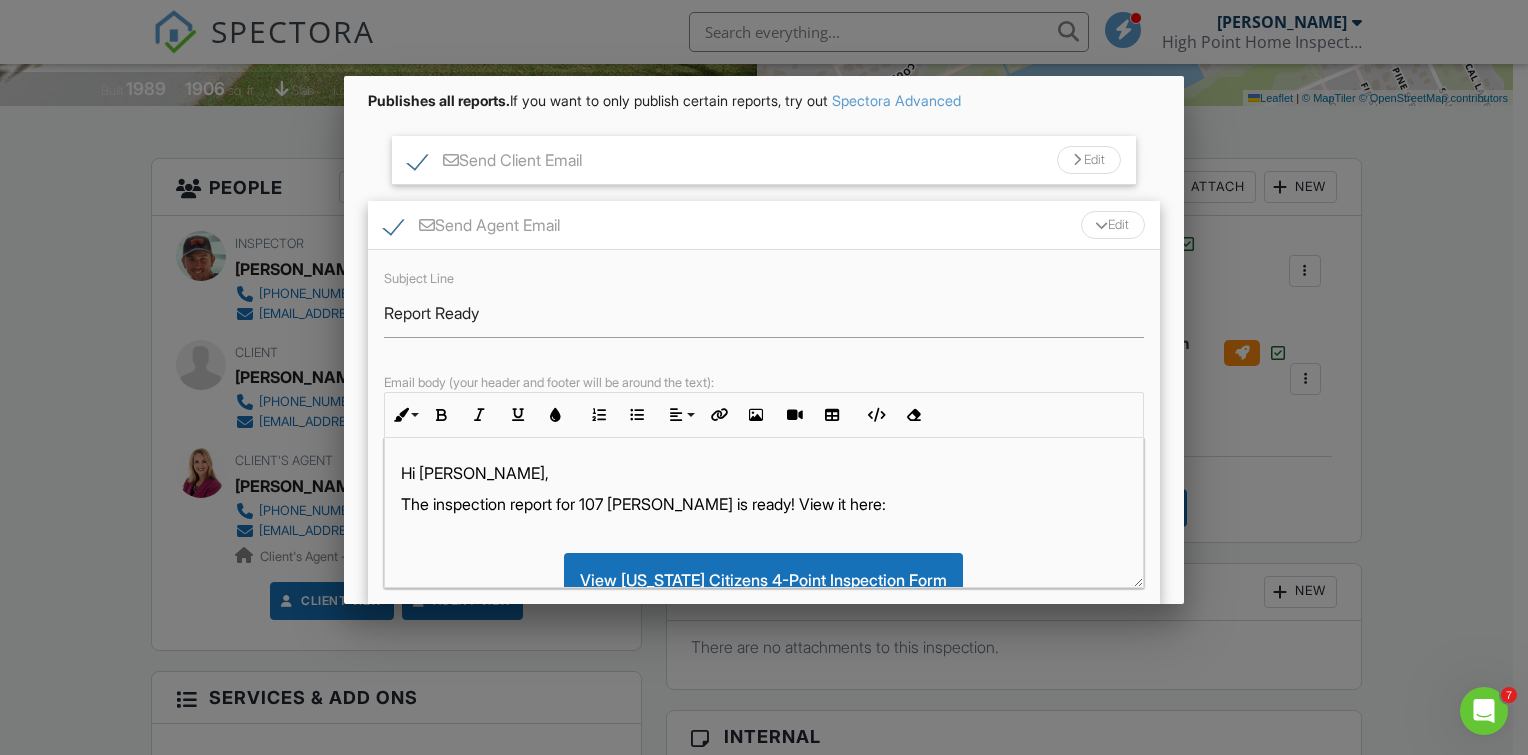click on "Send Agent Email" at bounding box center [472, 228] 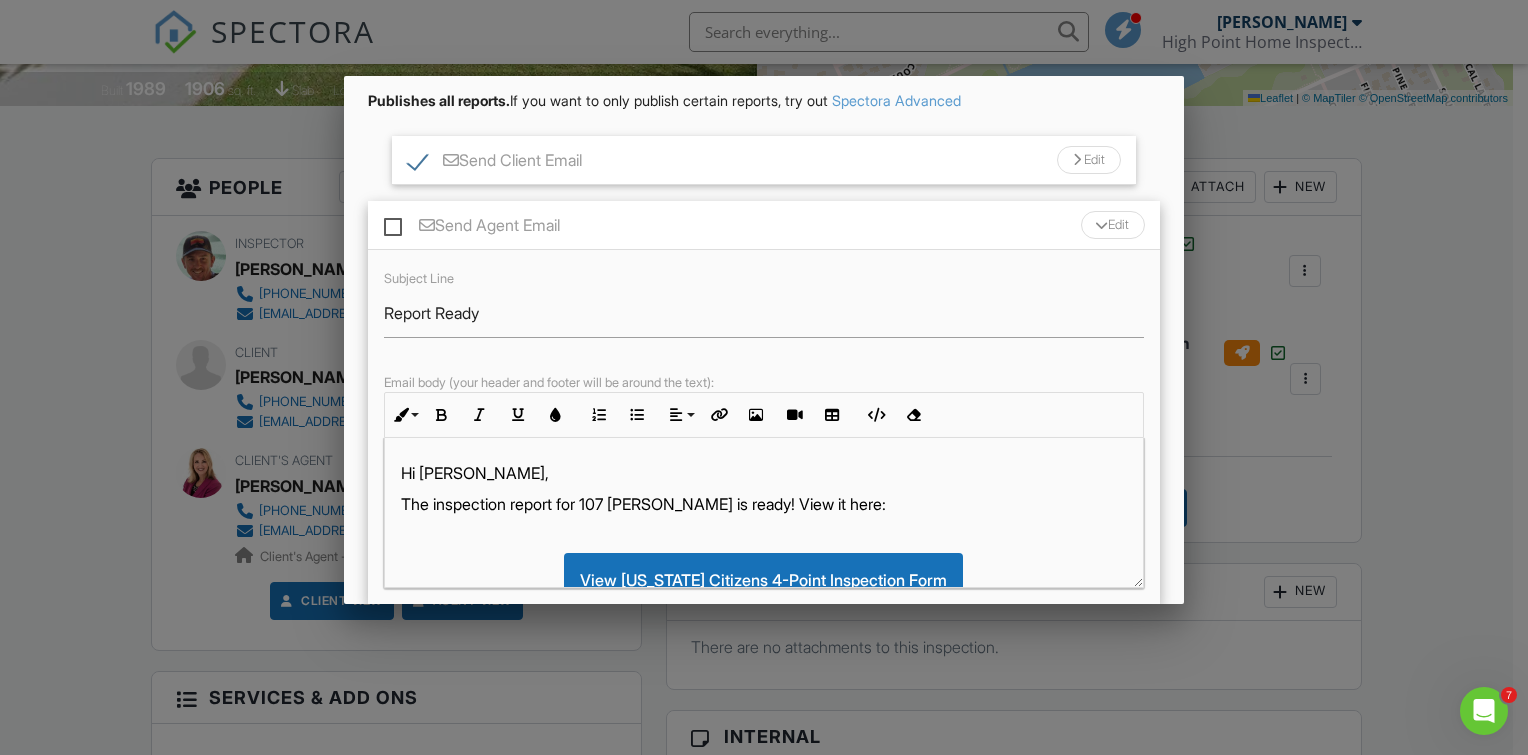 click on "Before publishing from the web, click "Preview/Publish" in the Report Editor to save your changes ( don't know where that is? ). If this is not clicked, your latest changes may not appear in the report.
Publishes all reports.
If you want to only publish certain reports, try out
Spectora Advanced
Send Client Email
Edit
Subject Line
Your Home Inspection Report
Email body (your header and footer will be around the text):
Inline Style XLarge Large Normal Small Light Small/Light Bold Italic Underline Colors Ordered List Unordered List Align Align Left Align Center Align Right Align Justify Insert Link Insert Image Insert Video Insert Table Code View Clear Formatting Hi Bill, Your inspection report is ready! View it here: View Report Here's a few tips for reading your home inspection report. Let me know if you have any questions. Thank you!
Send Agent Email
Edit
Subject Line
Report Ready
Inline Style XLarge Large Normal Small Light" at bounding box center (764, 435) 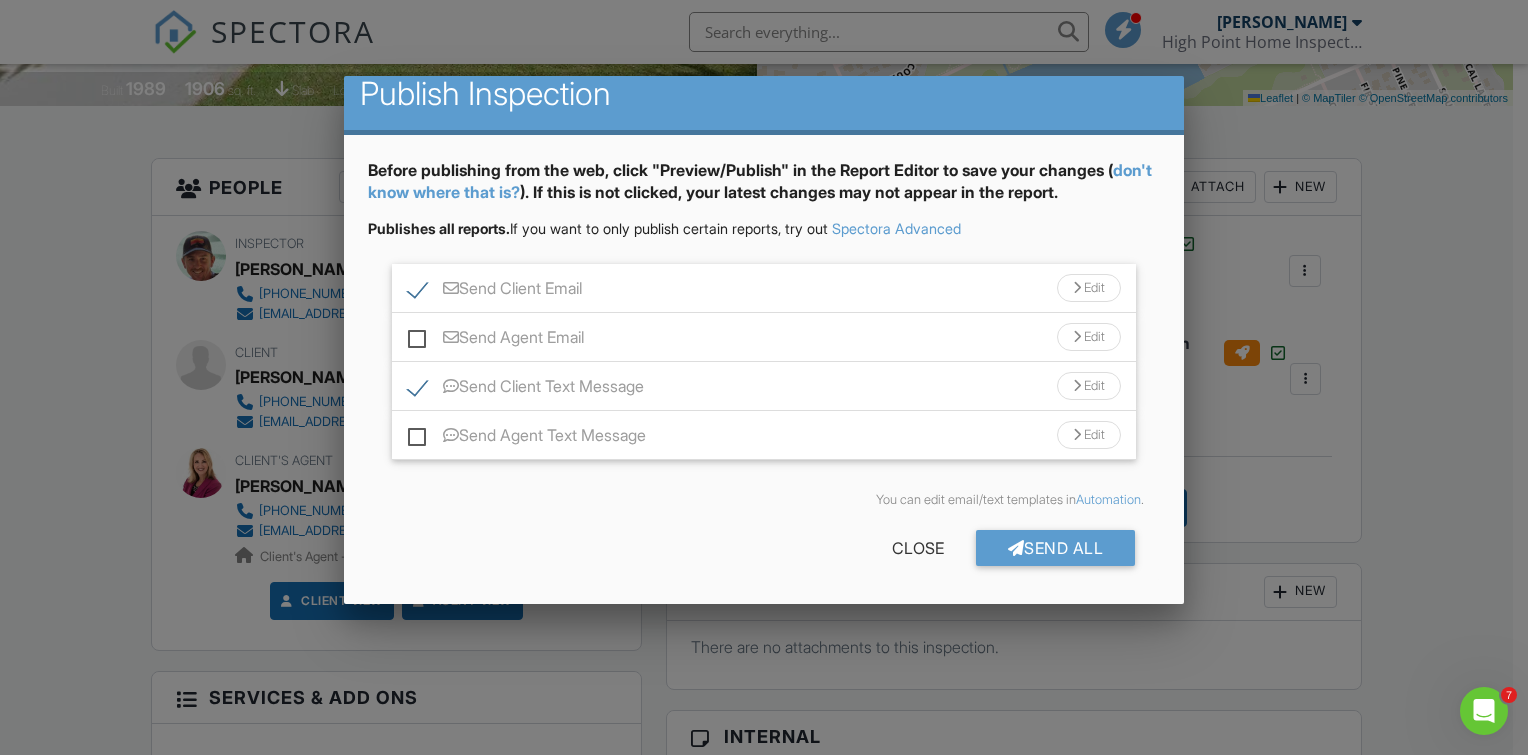 scroll, scrollTop: 16, scrollLeft: 0, axis: vertical 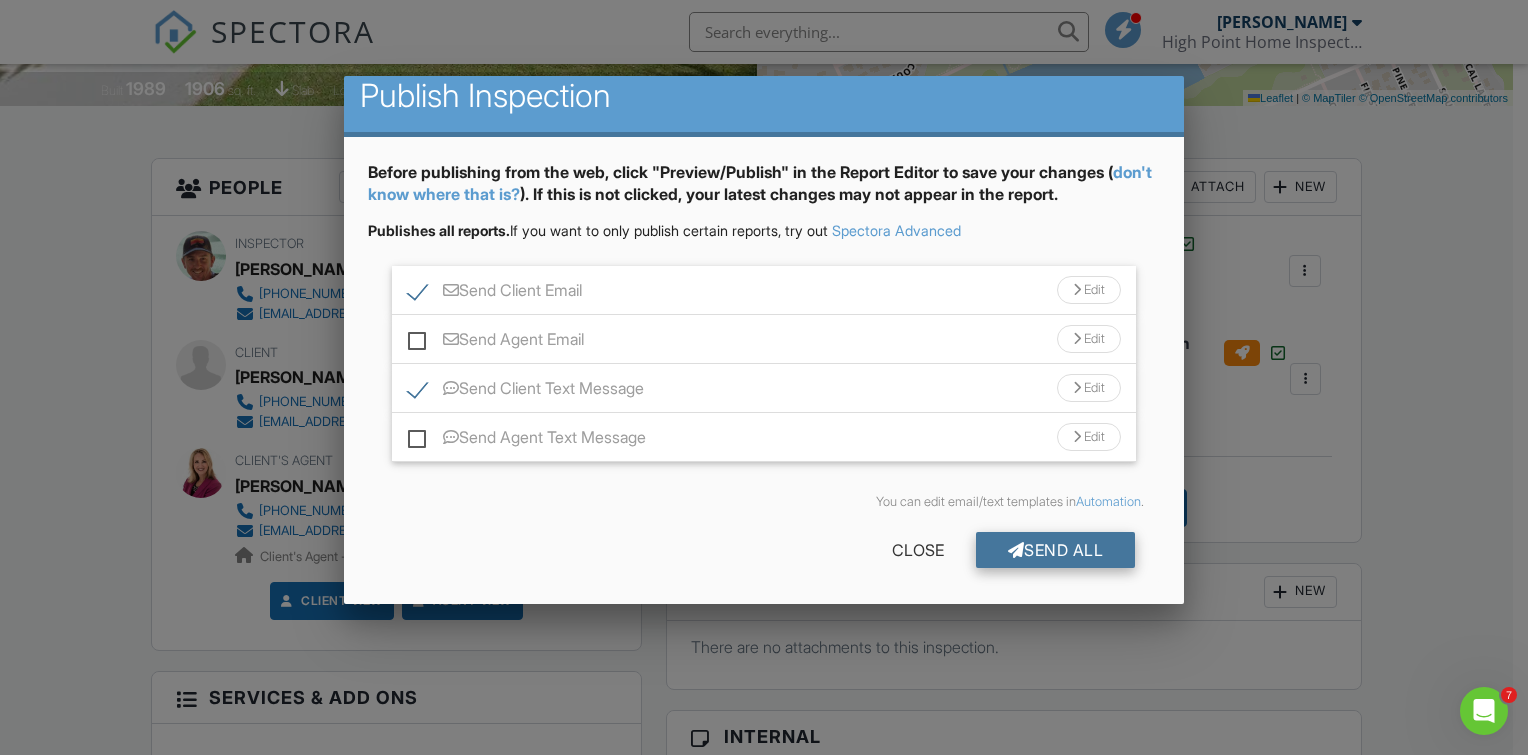 click on "Send All" at bounding box center (1056, 550) 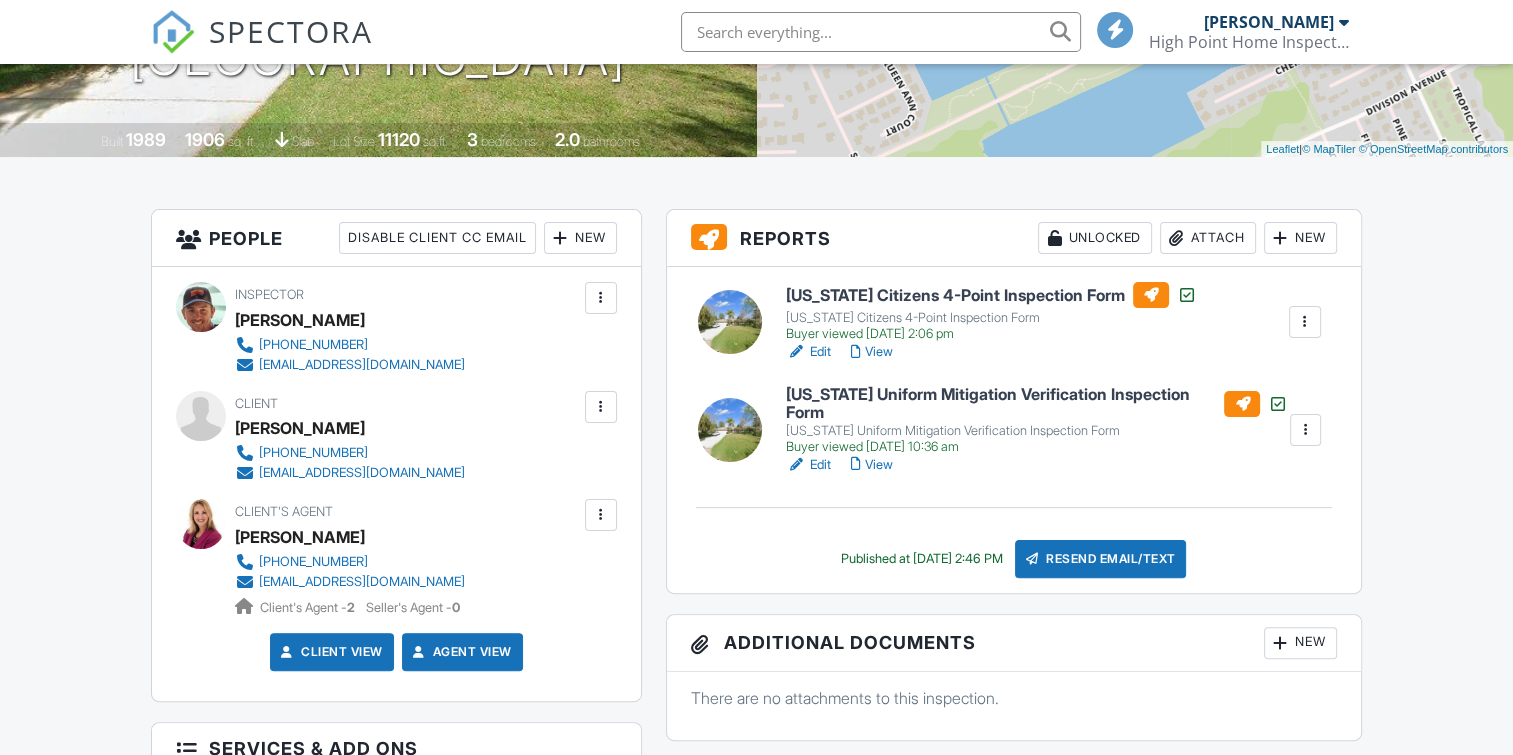 scroll, scrollTop: 377, scrollLeft: 0, axis: vertical 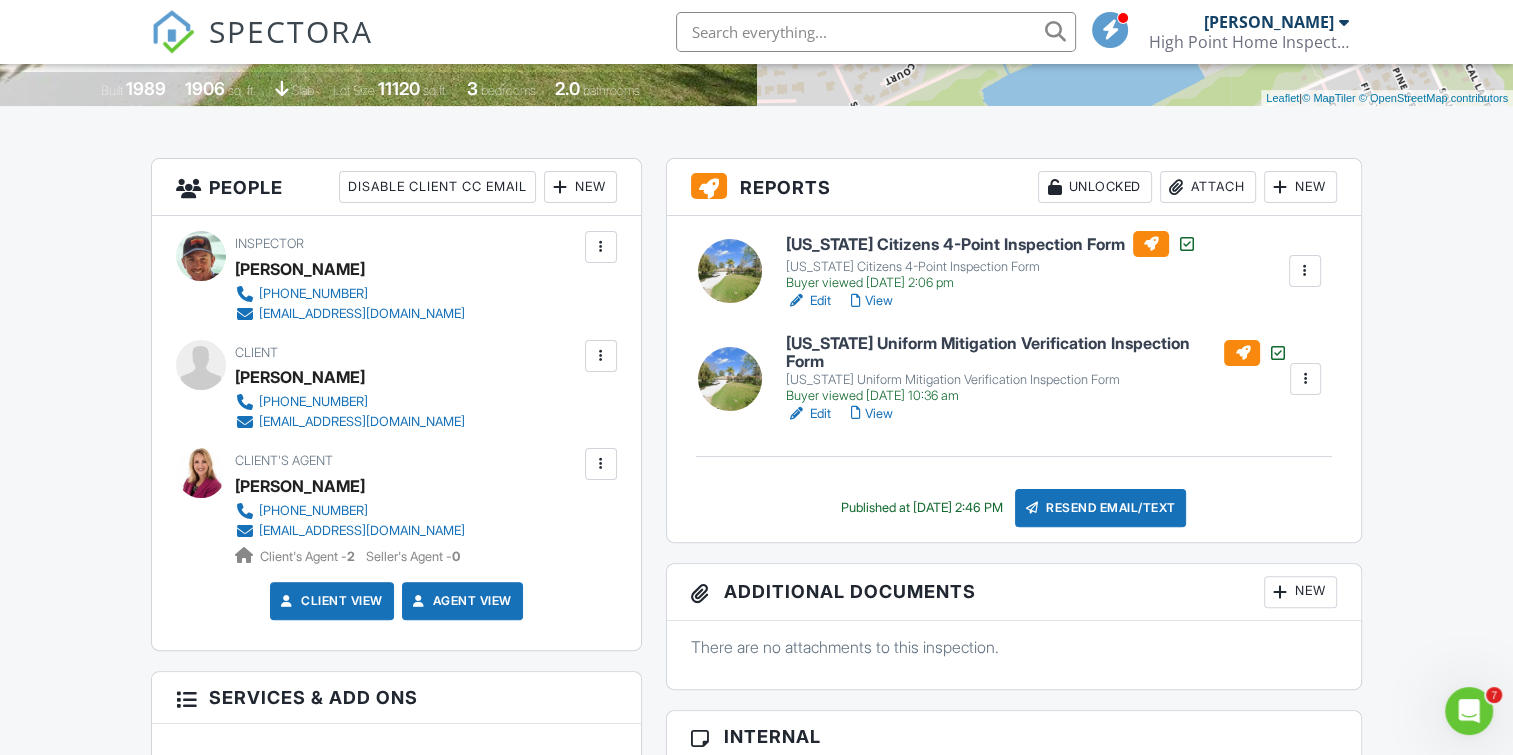click on "[US_STATE] Citizens 4-Point Inspection Form" at bounding box center (991, 244) 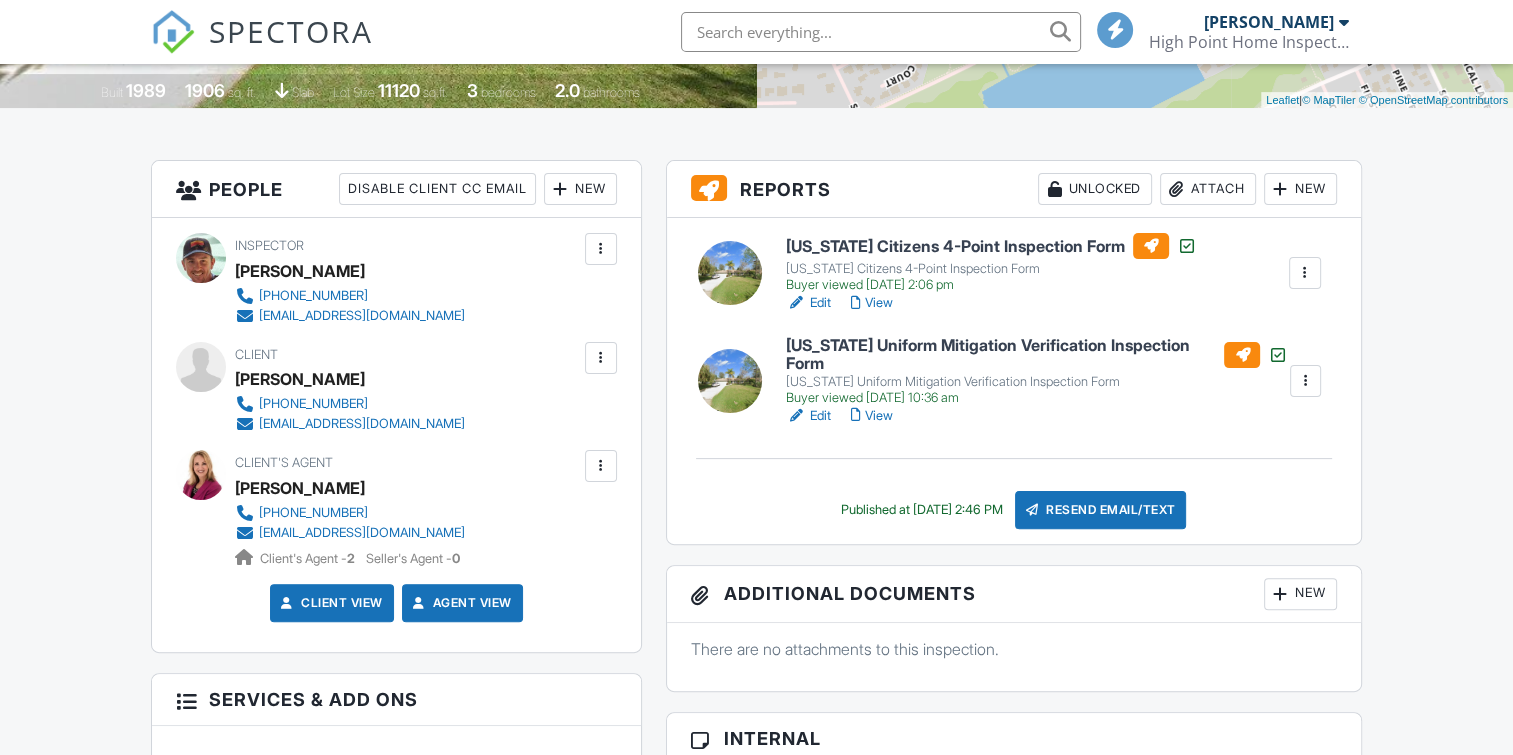 scroll, scrollTop: 426, scrollLeft: 0, axis: vertical 